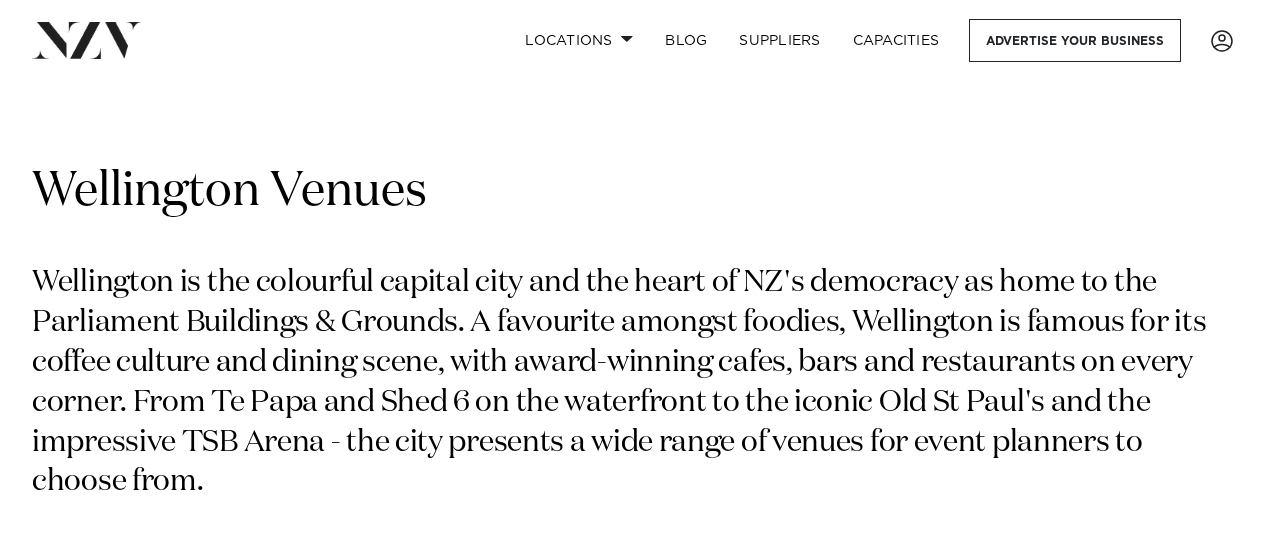 scroll, scrollTop: 0, scrollLeft: 0, axis: both 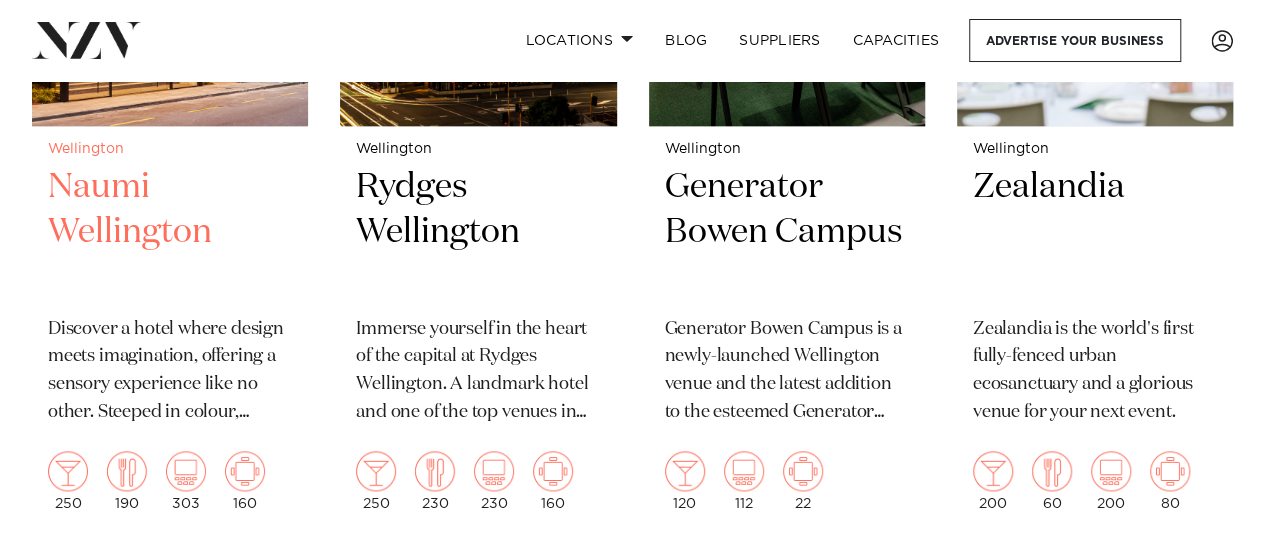 click on "Naumi Wellington" at bounding box center (170, 232) 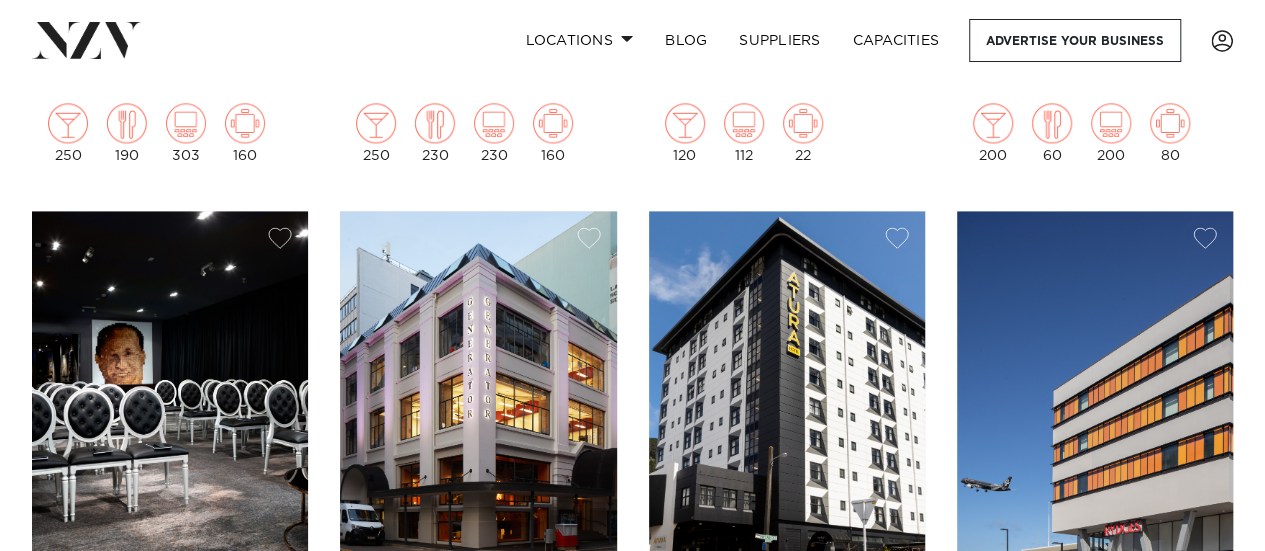 scroll, scrollTop: 1100, scrollLeft: 0, axis: vertical 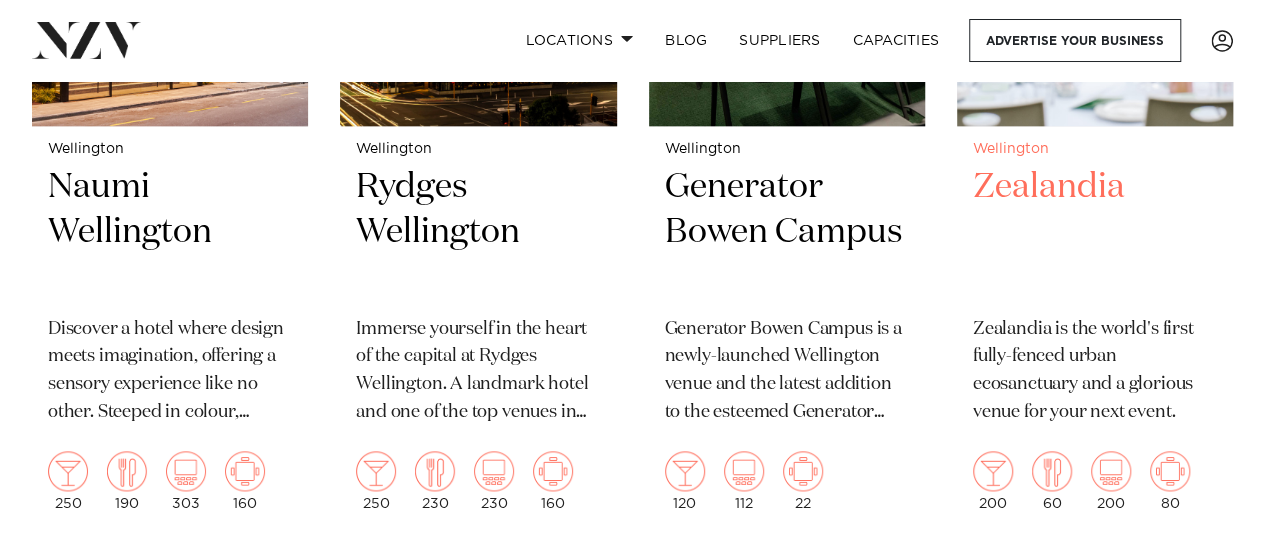 click on "Zealandia" at bounding box center (1095, 232) 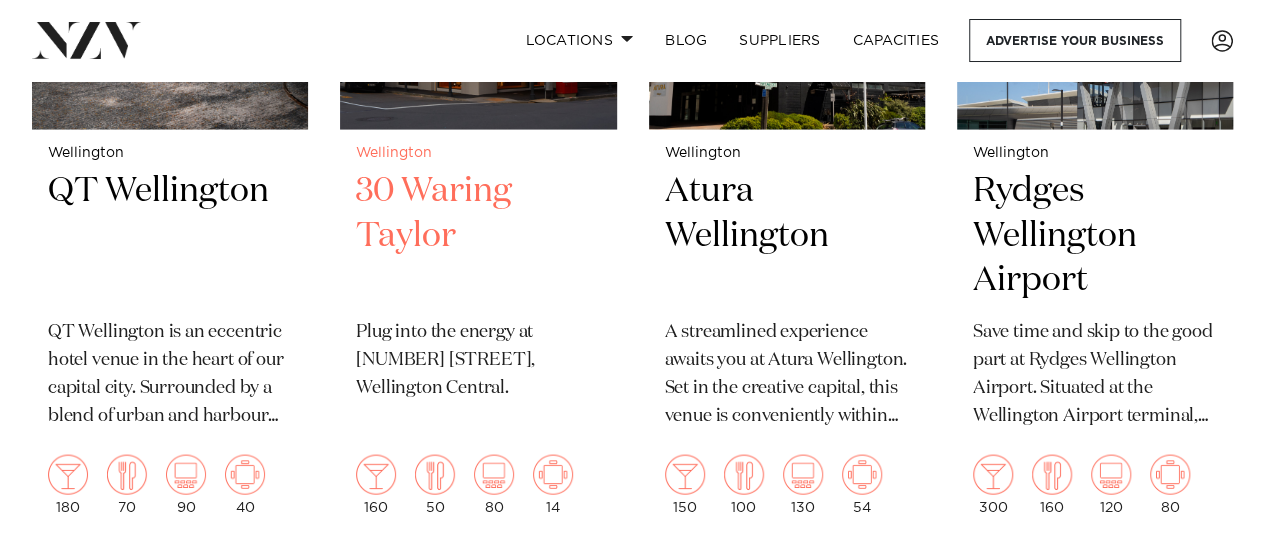 scroll, scrollTop: 1500, scrollLeft: 0, axis: vertical 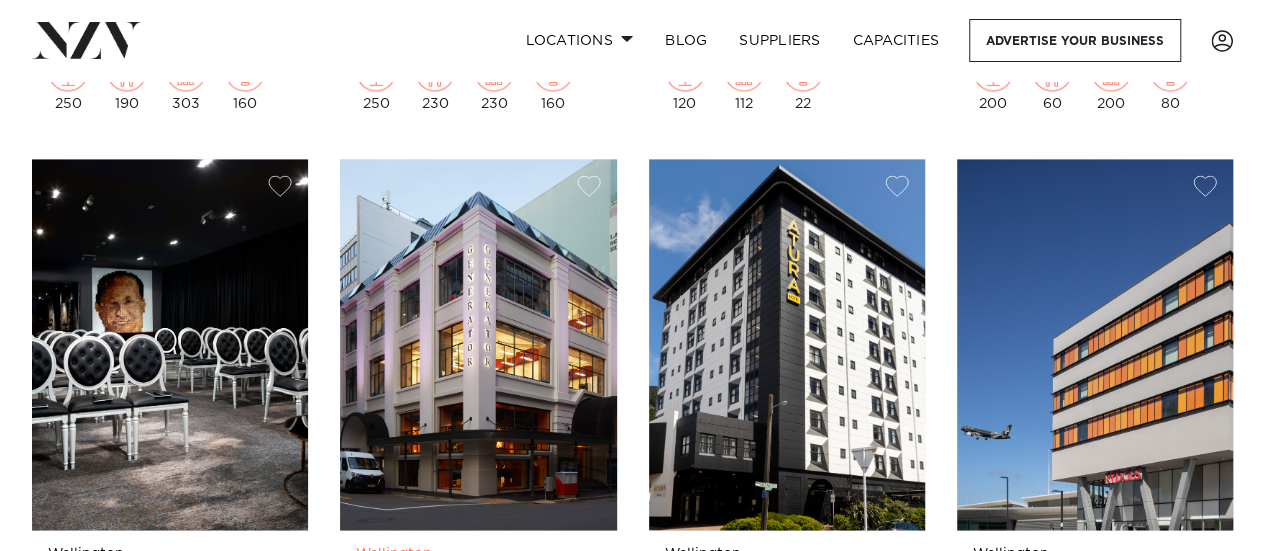 click at bounding box center (478, 344) 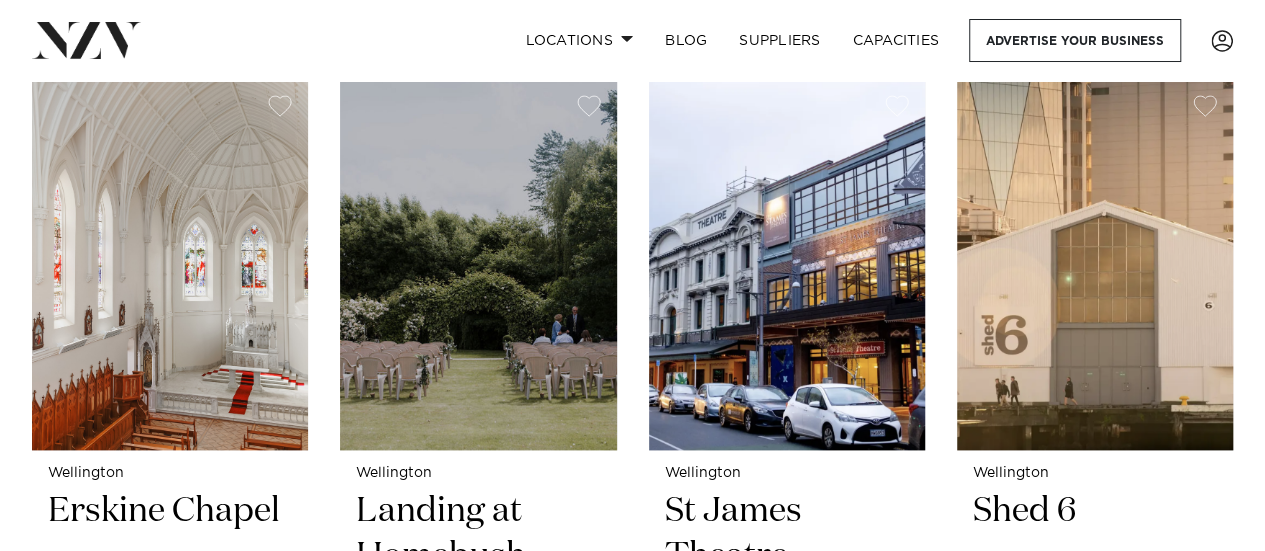 scroll, scrollTop: 4895, scrollLeft: 0, axis: vertical 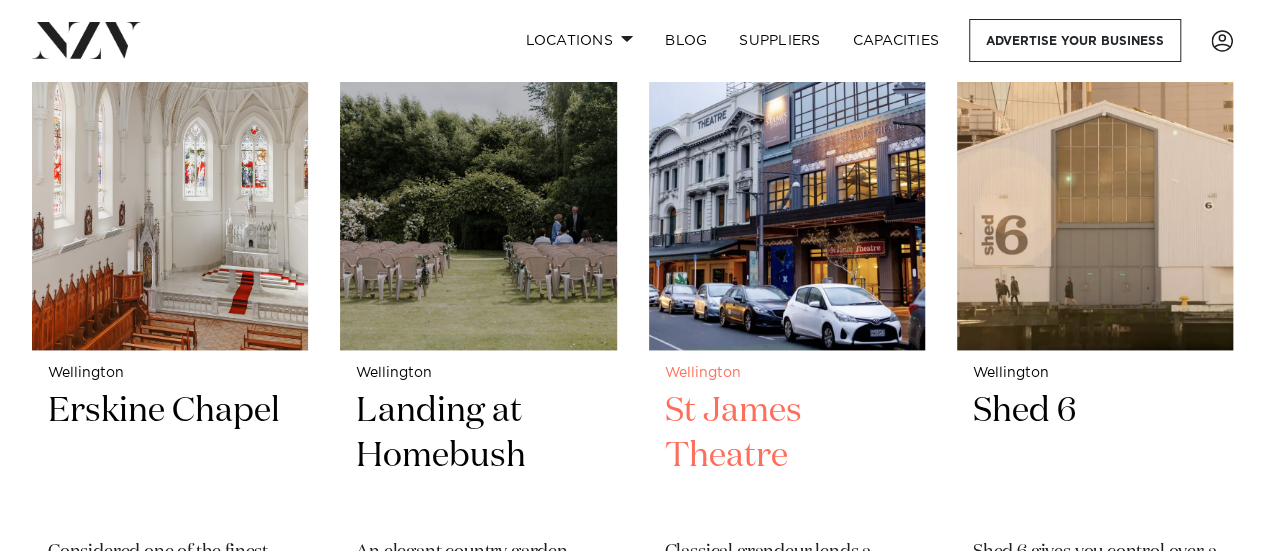 click on "St James Theatre" at bounding box center (787, 456) 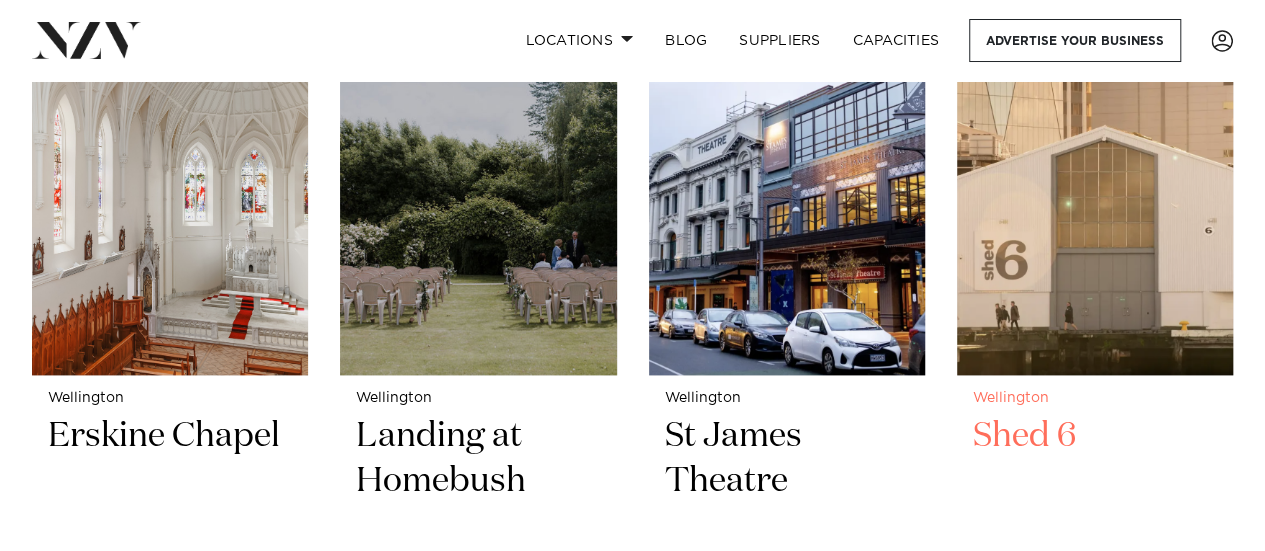 click on "Wellington
Shed 6
Shed 6 gives you control over a large space. Host a concert in the entire auditorium, or split it into four smaller spaces with operable dividers. It’s perfectly suited to conference breakout sessions, meetings, product launches, and social functions.
966
440
966
429" at bounding box center (1095, 575) 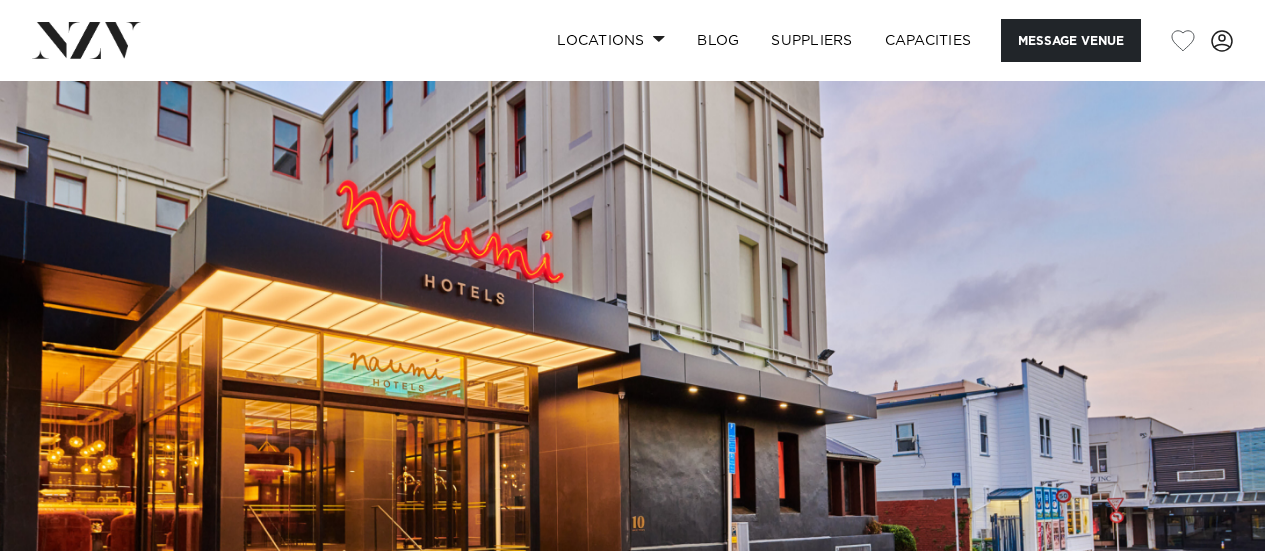 scroll, scrollTop: 0, scrollLeft: 0, axis: both 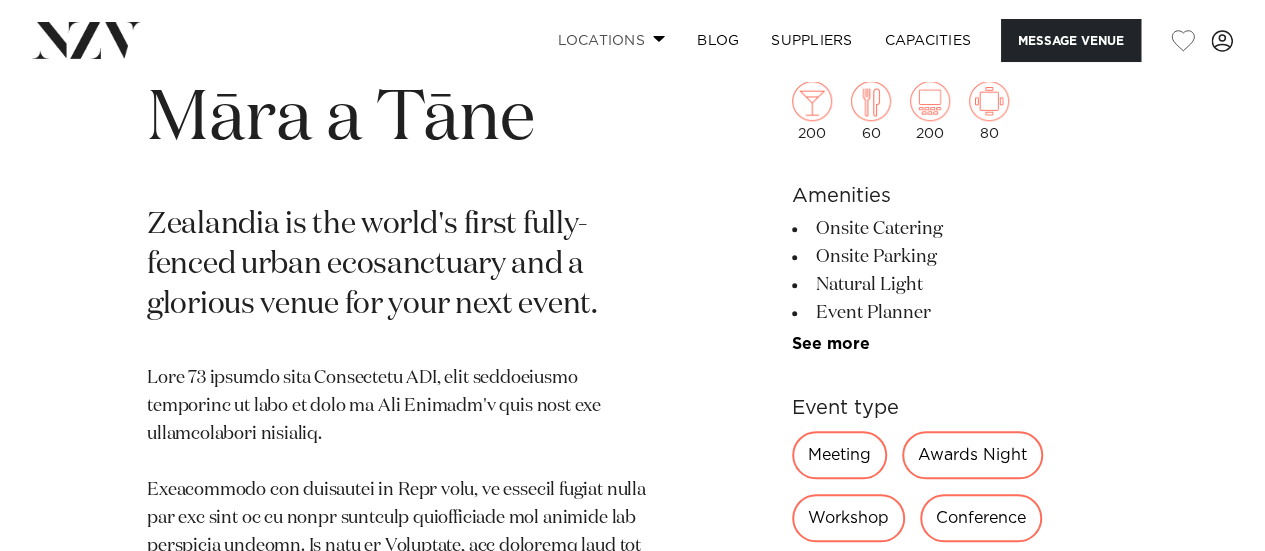 click at bounding box center [659, 38] 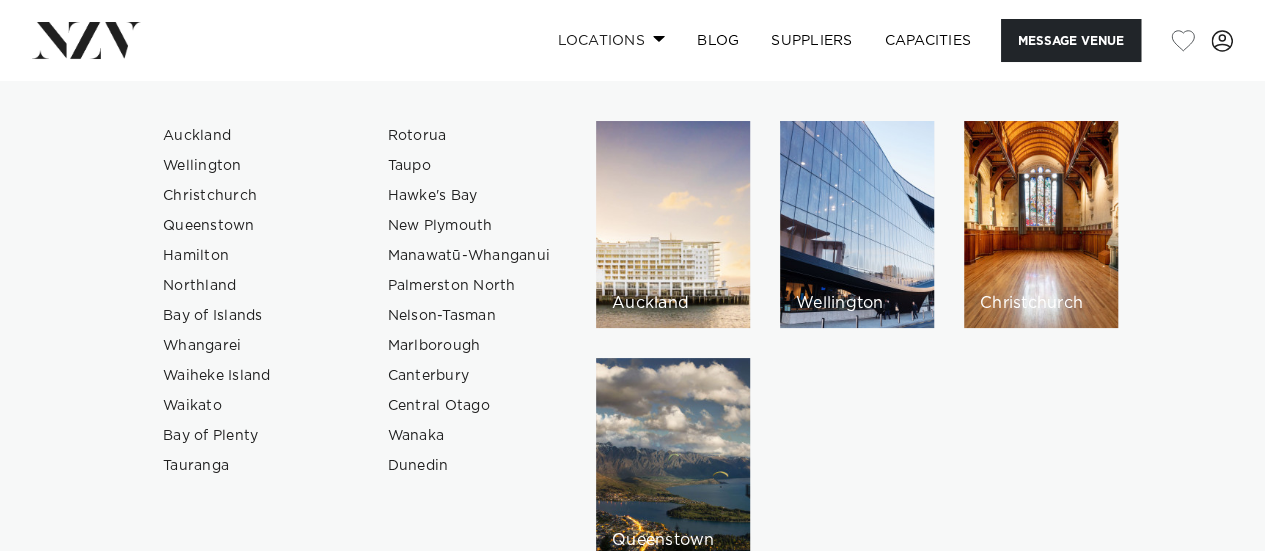click at bounding box center [659, 38] 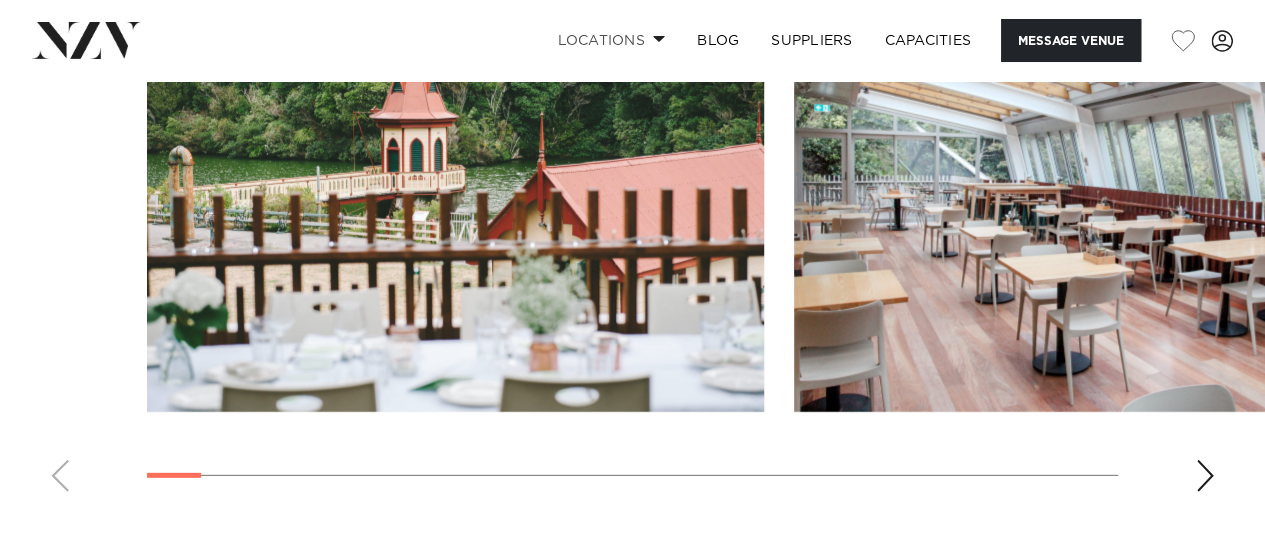 scroll, scrollTop: 2700, scrollLeft: 0, axis: vertical 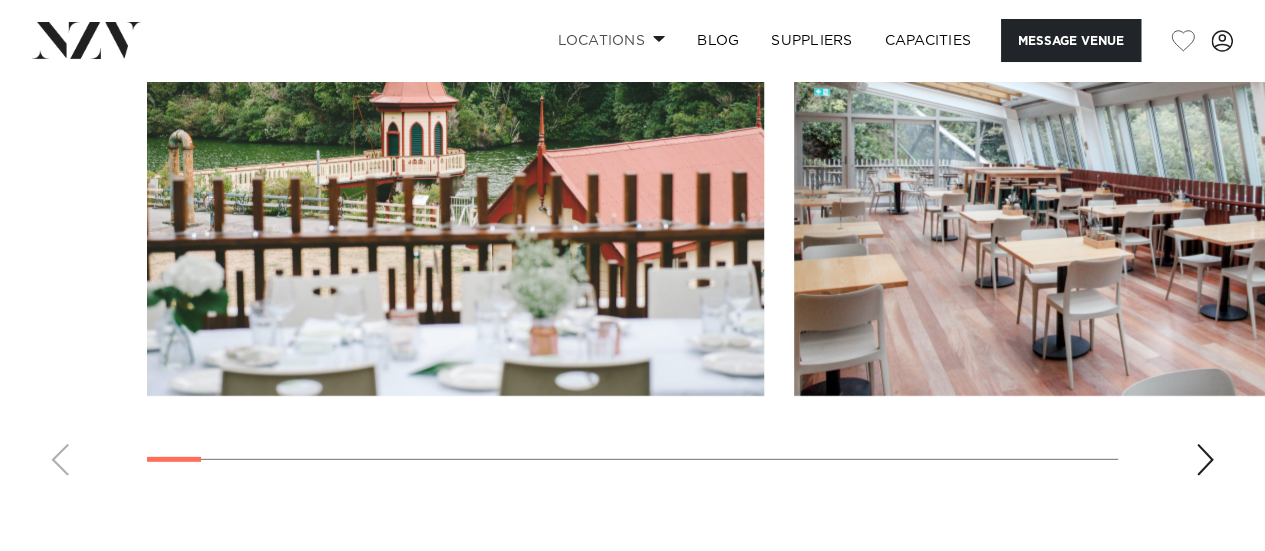 click at bounding box center (1205, 460) 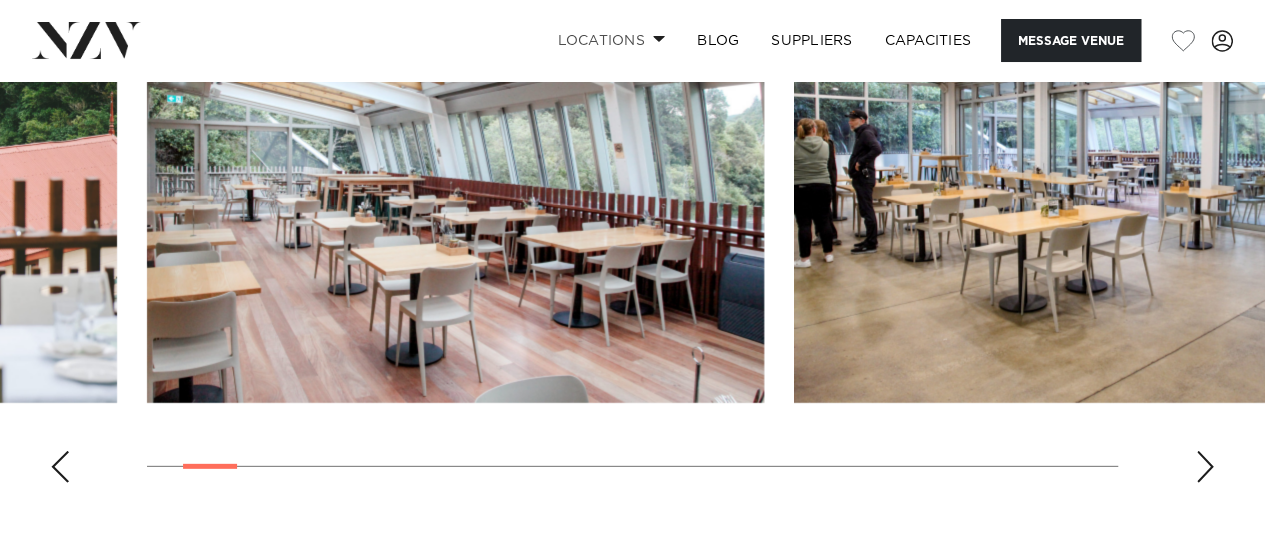 scroll, scrollTop: 2700, scrollLeft: 0, axis: vertical 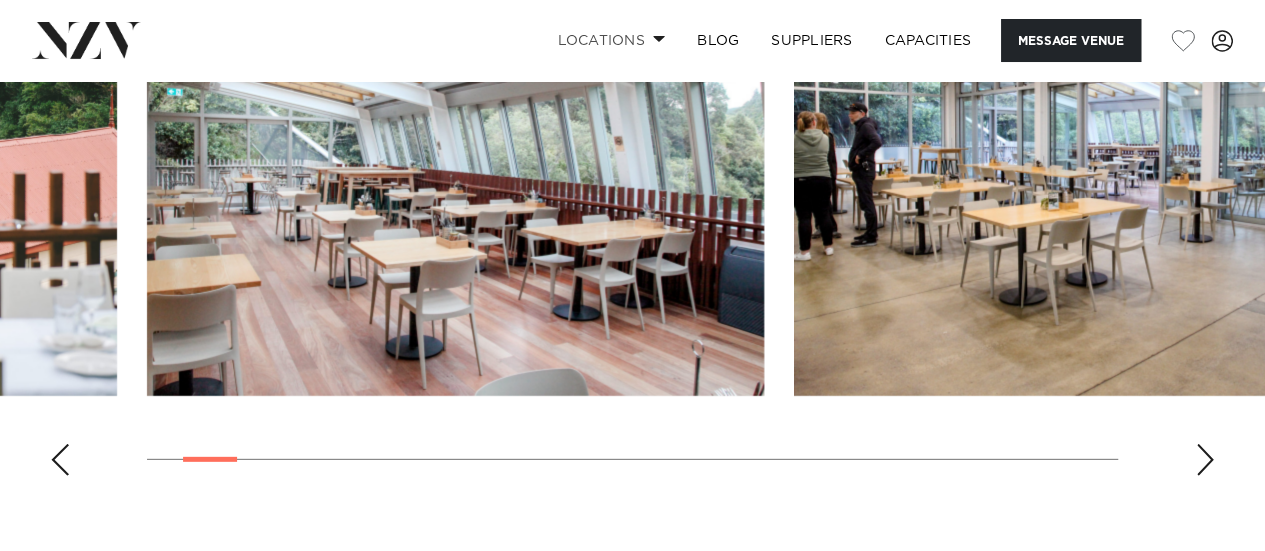 click at bounding box center (1205, 460) 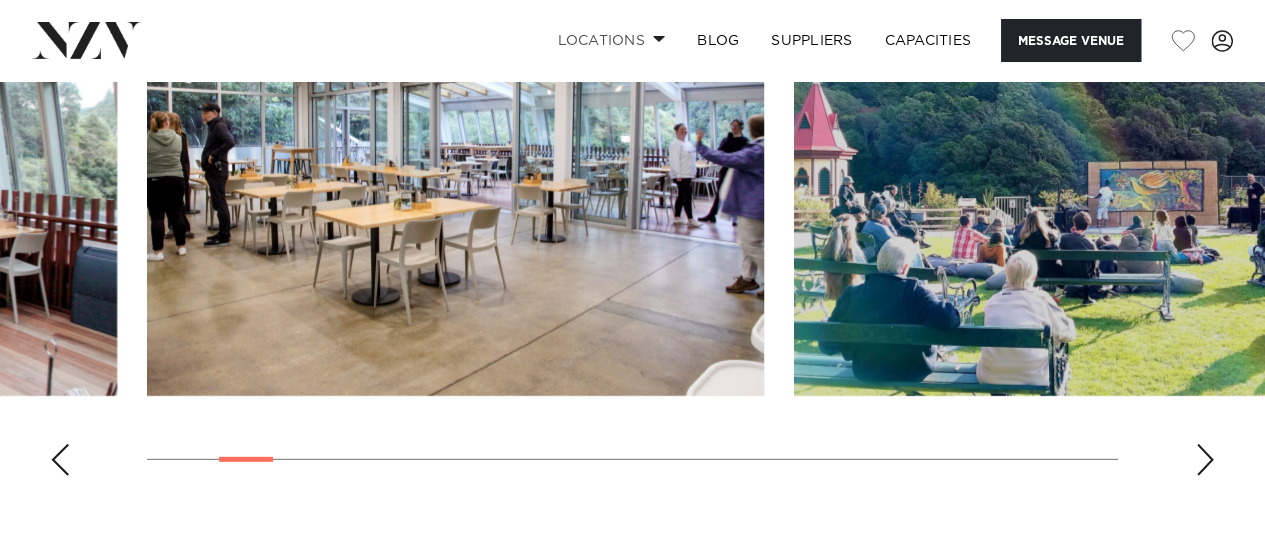 click at bounding box center (1205, 460) 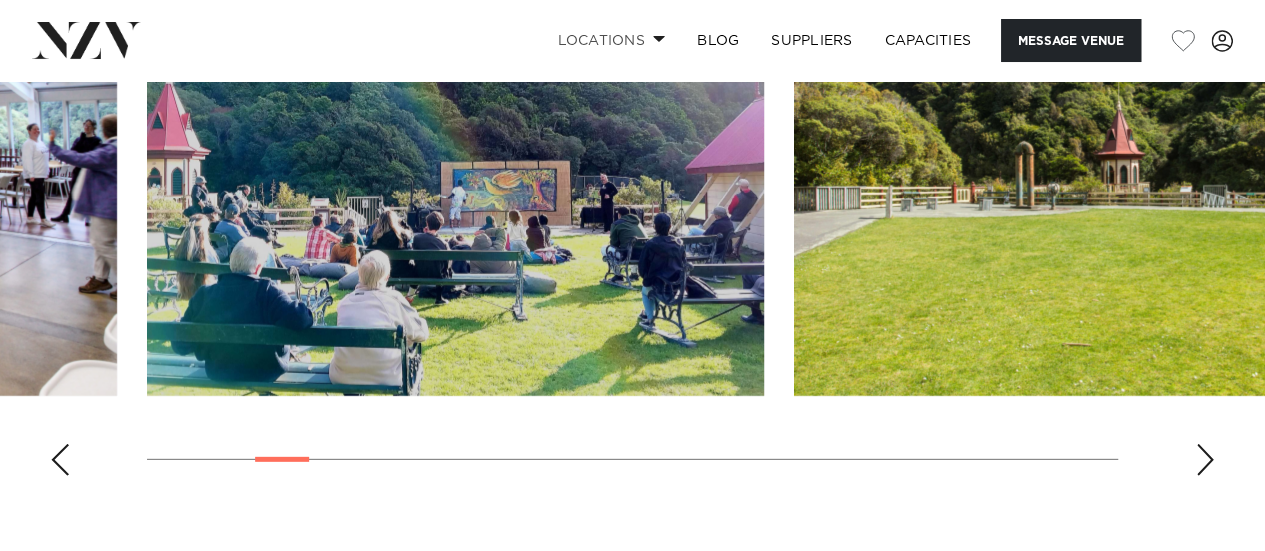 click at bounding box center (1205, 460) 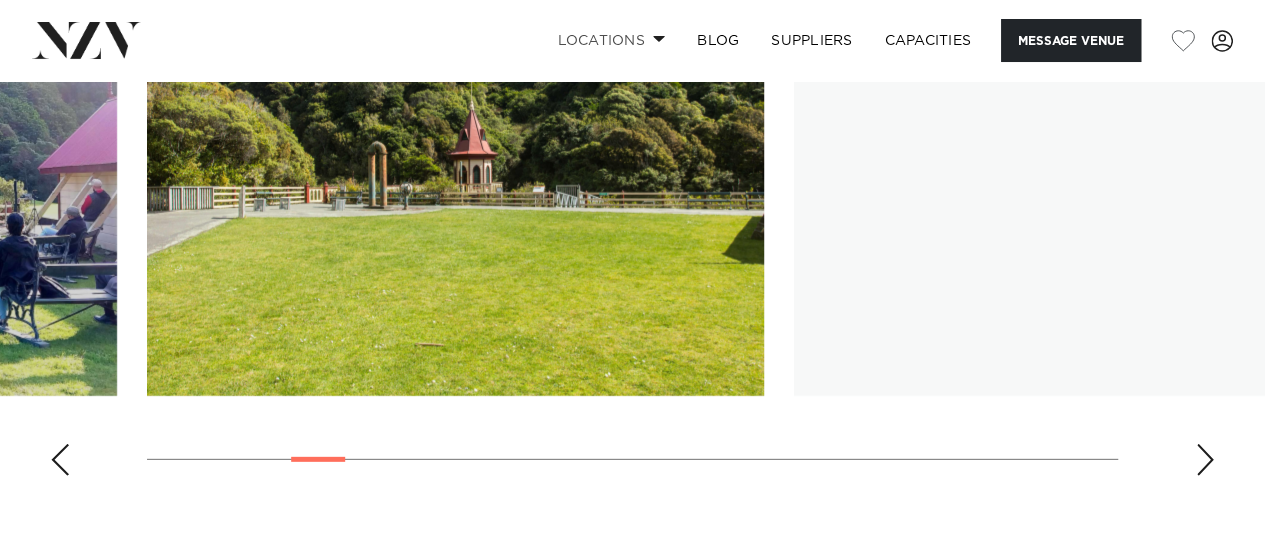 click at bounding box center (1205, 460) 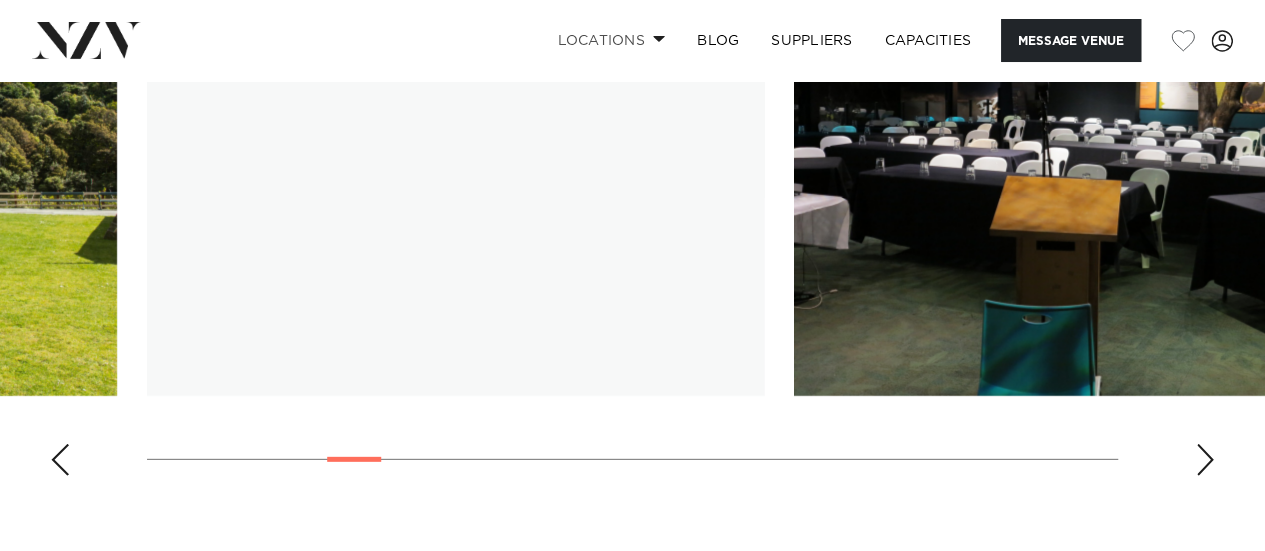 click at bounding box center [1205, 460] 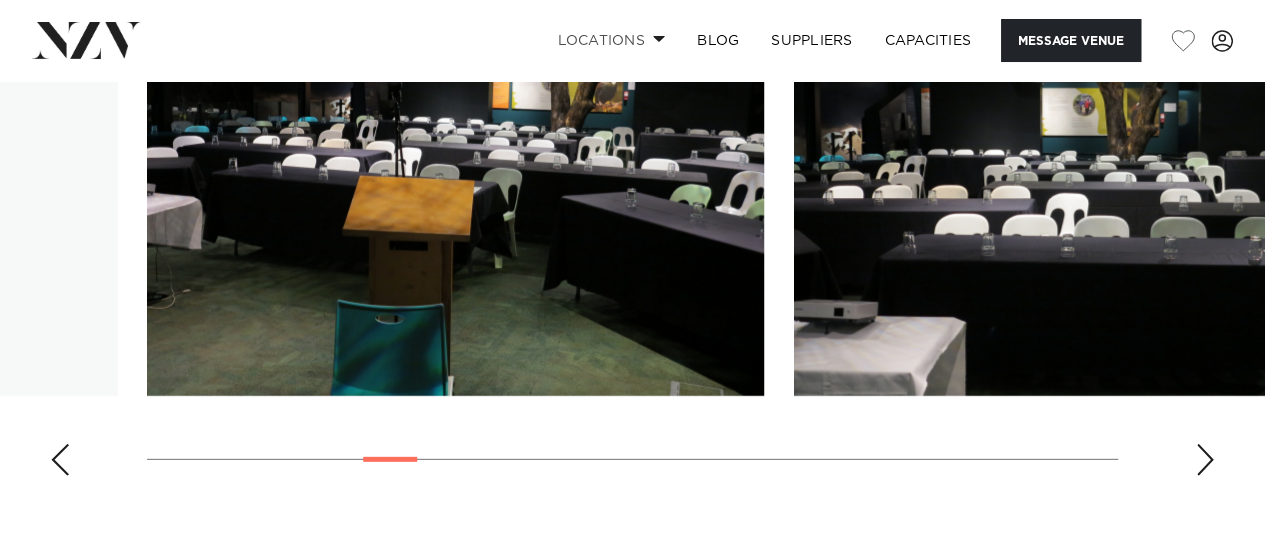 click at bounding box center (1205, 460) 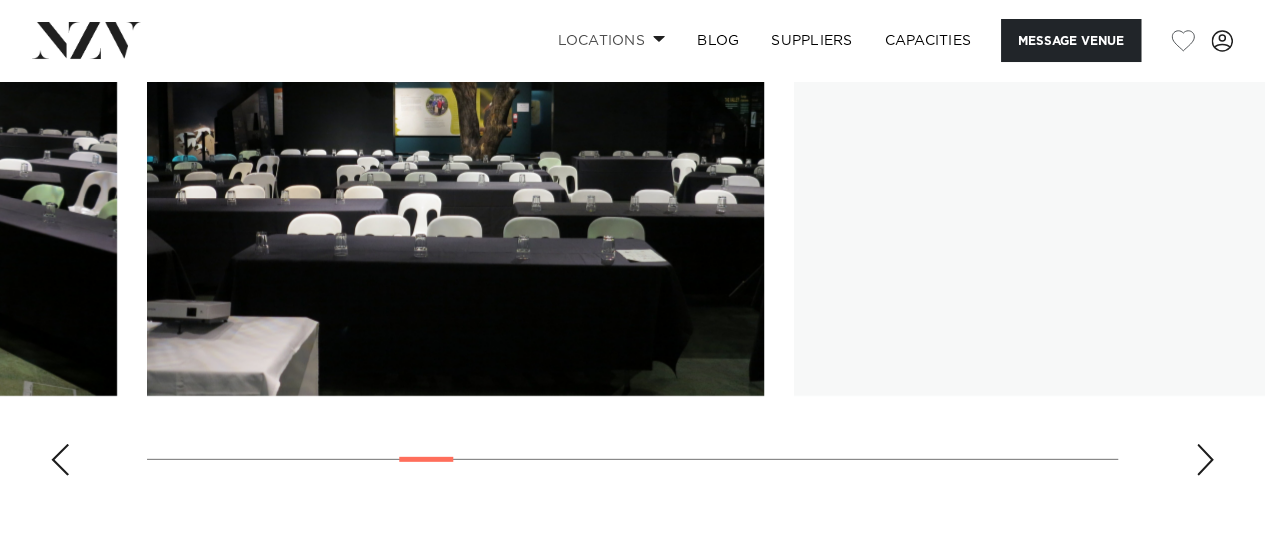 click at bounding box center (1205, 460) 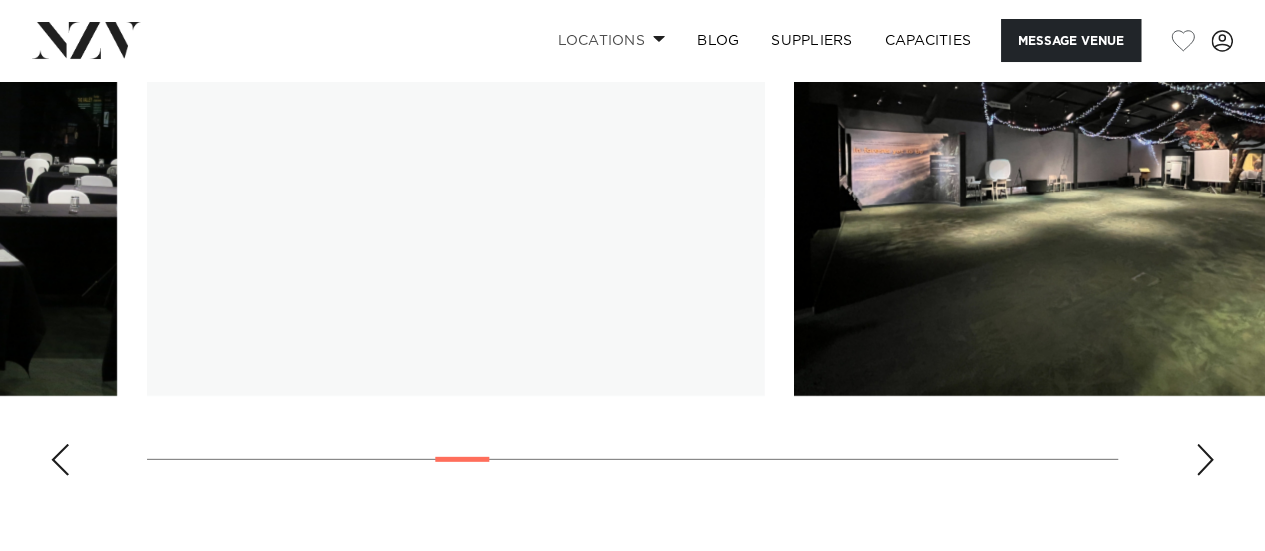 click at bounding box center (1205, 460) 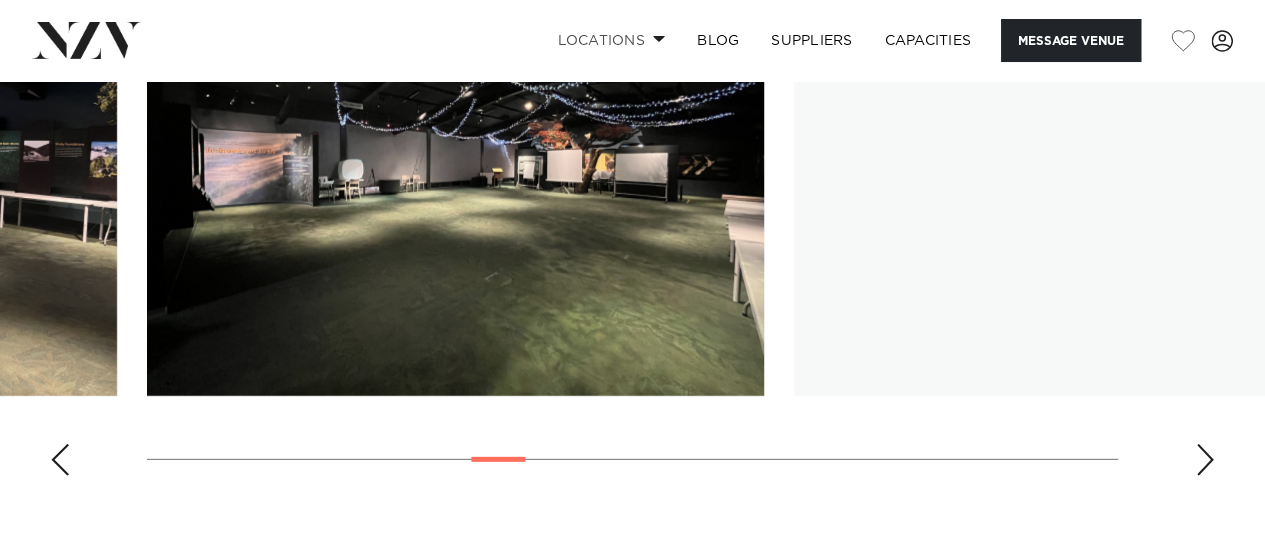 click at bounding box center [1205, 460] 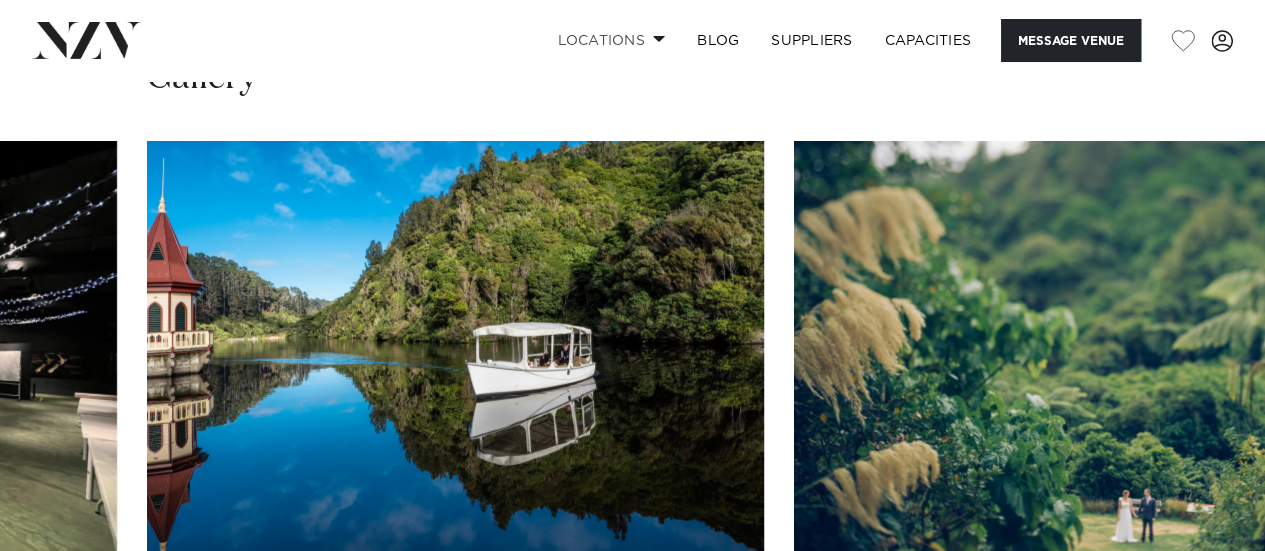 scroll, scrollTop: 2600, scrollLeft: 0, axis: vertical 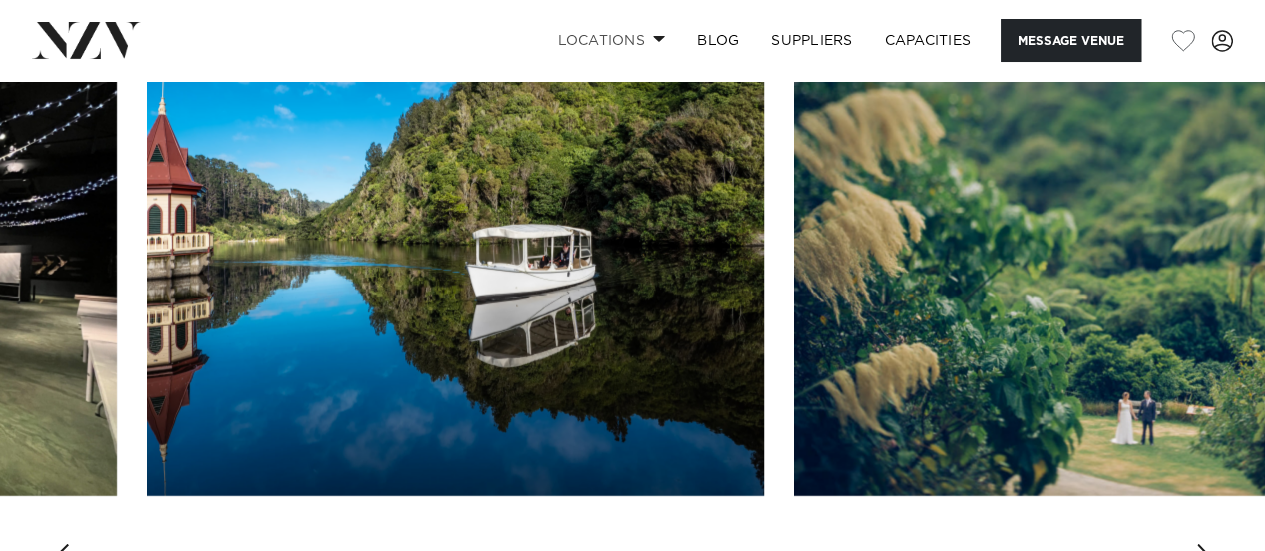 click at bounding box center (60, 560) 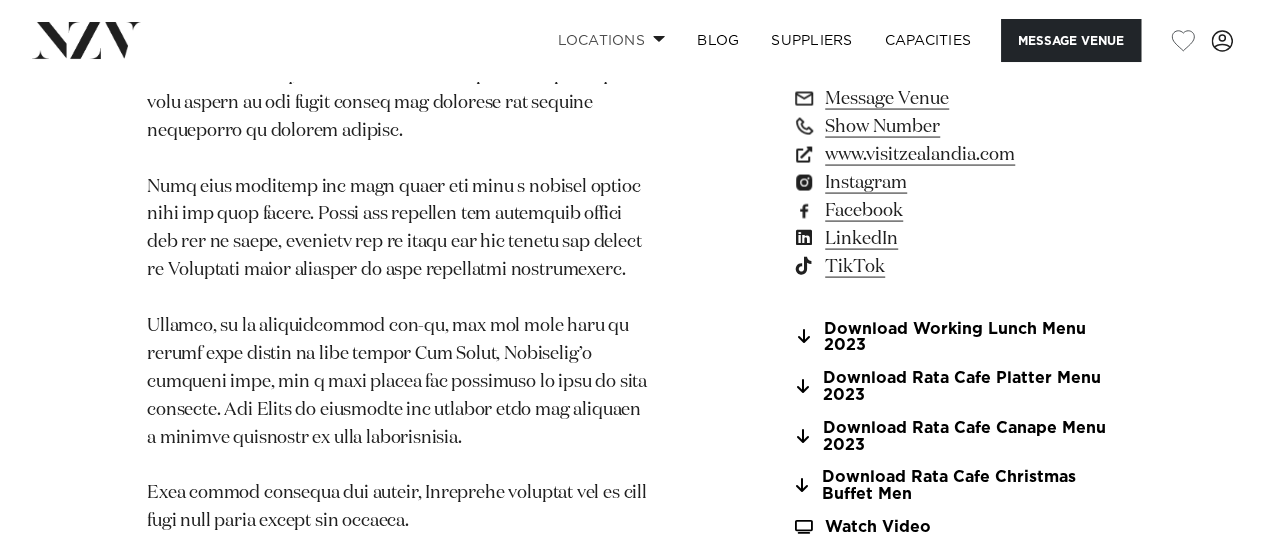 scroll, scrollTop: 2000, scrollLeft: 0, axis: vertical 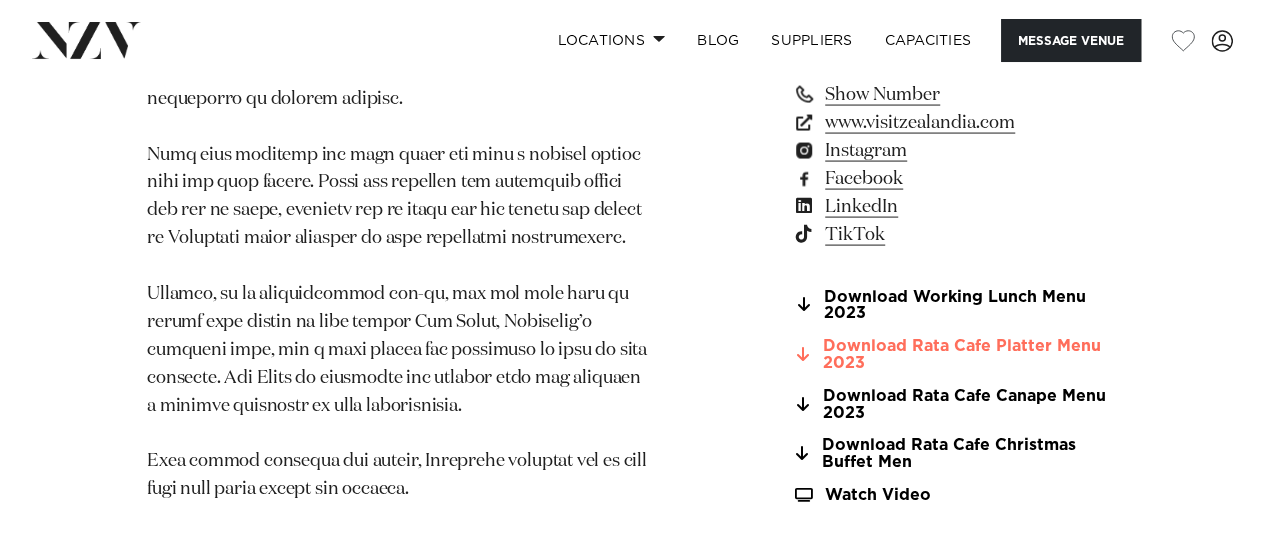 click on "Download Rata Cafe Platter Menu 2023" at bounding box center (955, 356) 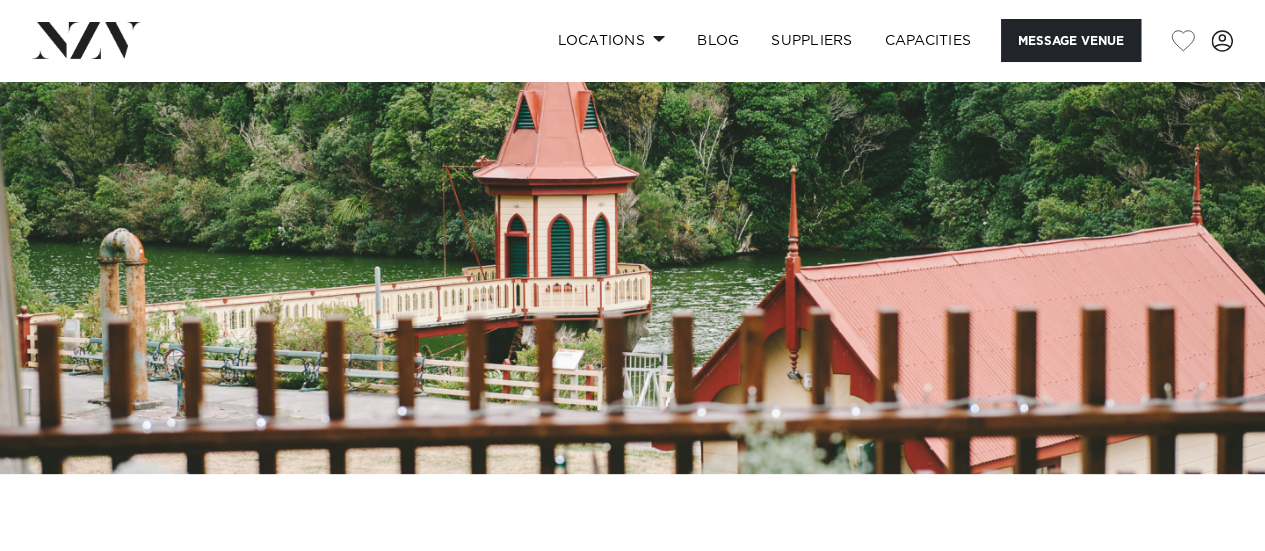 scroll, scrollTop: 0, scrollLeft: 0, axis: both 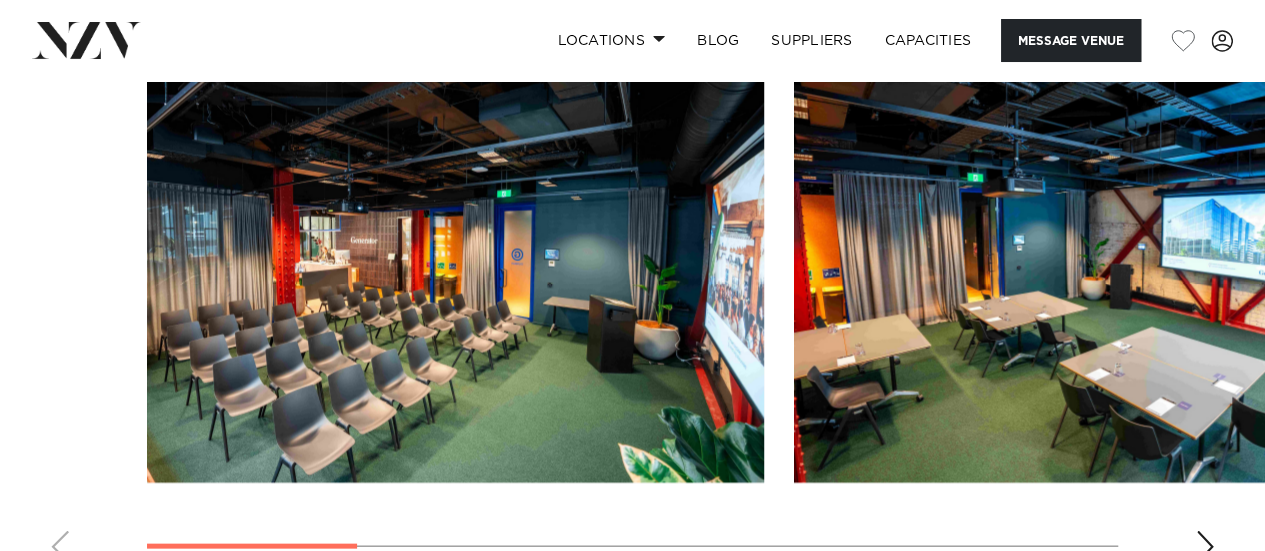 click at bounding box center [1205, 547] 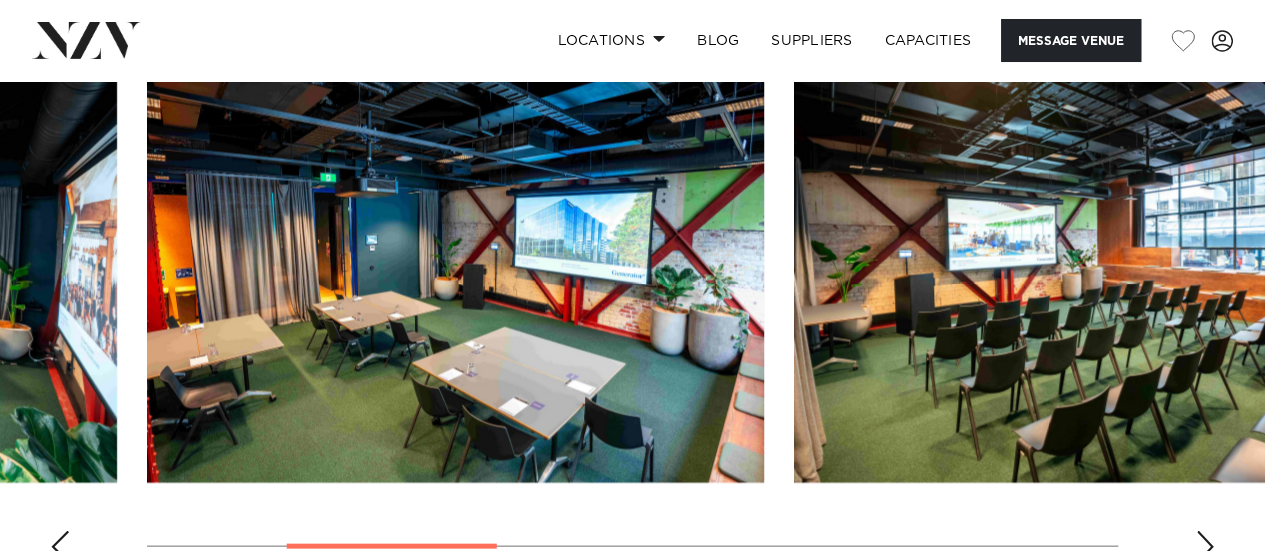 click at bounding box center (1205, 547) 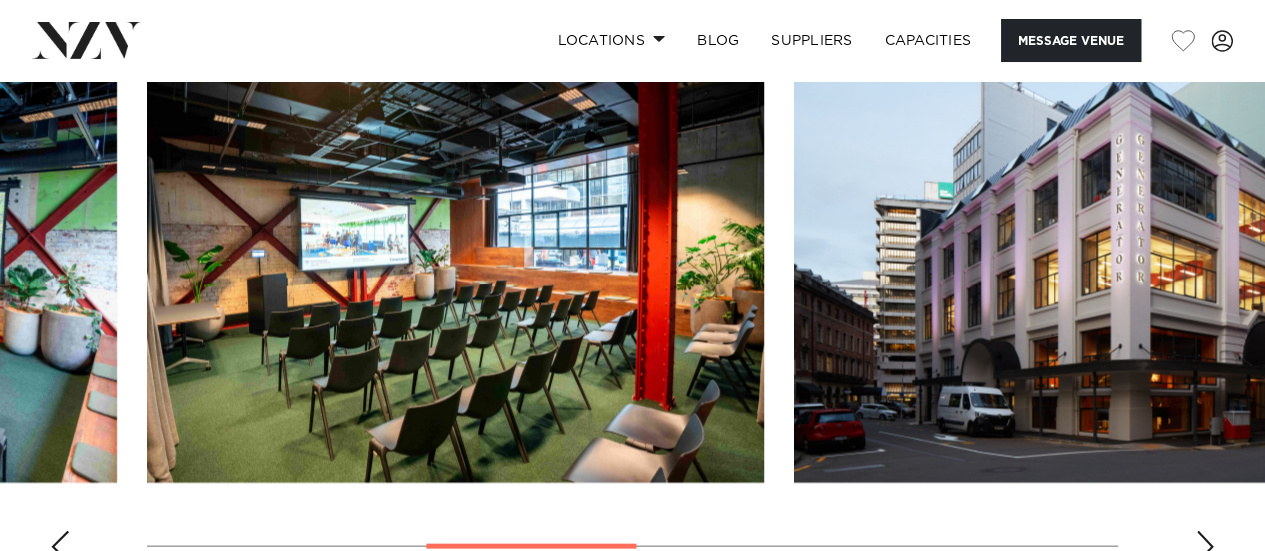 click at bounding box center (1205, 547) 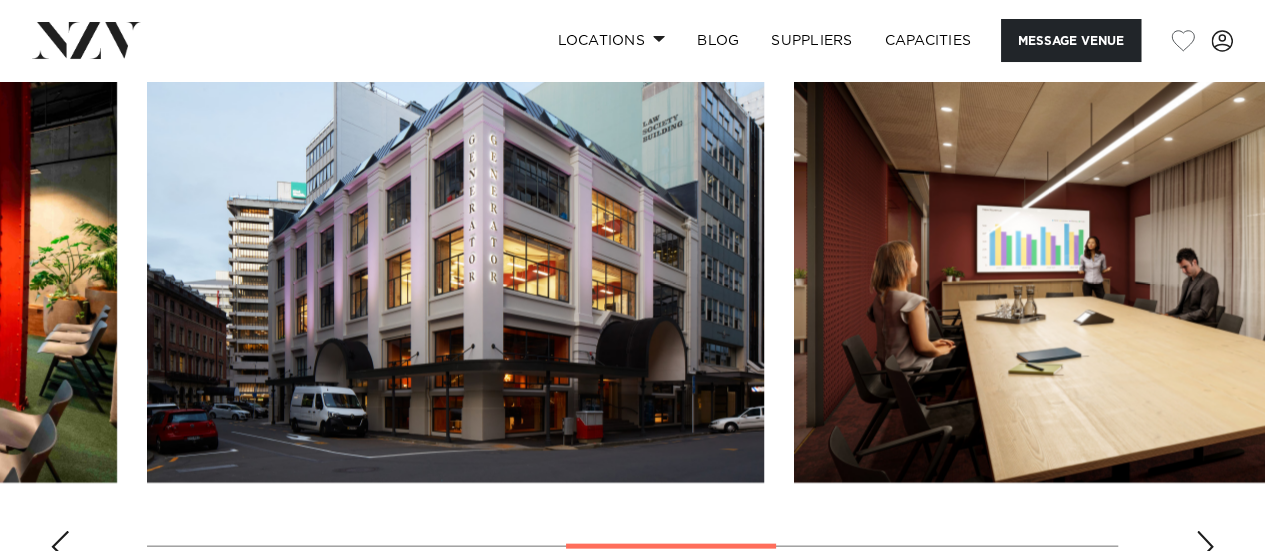 click at bounding box center (1205, 547) 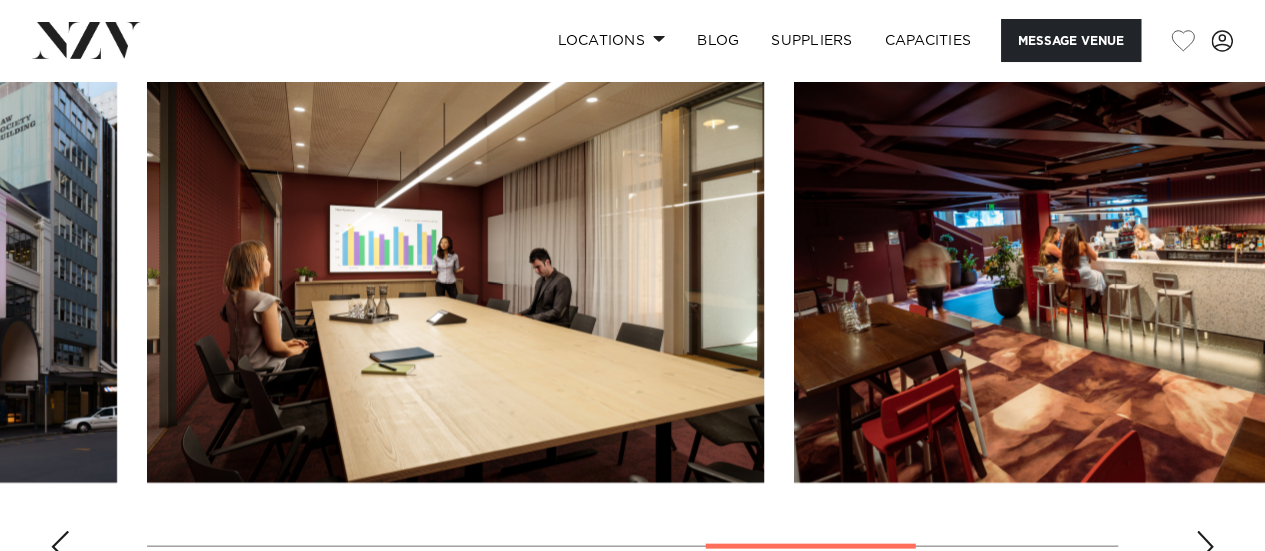 click at bounding box center (1205, 547) 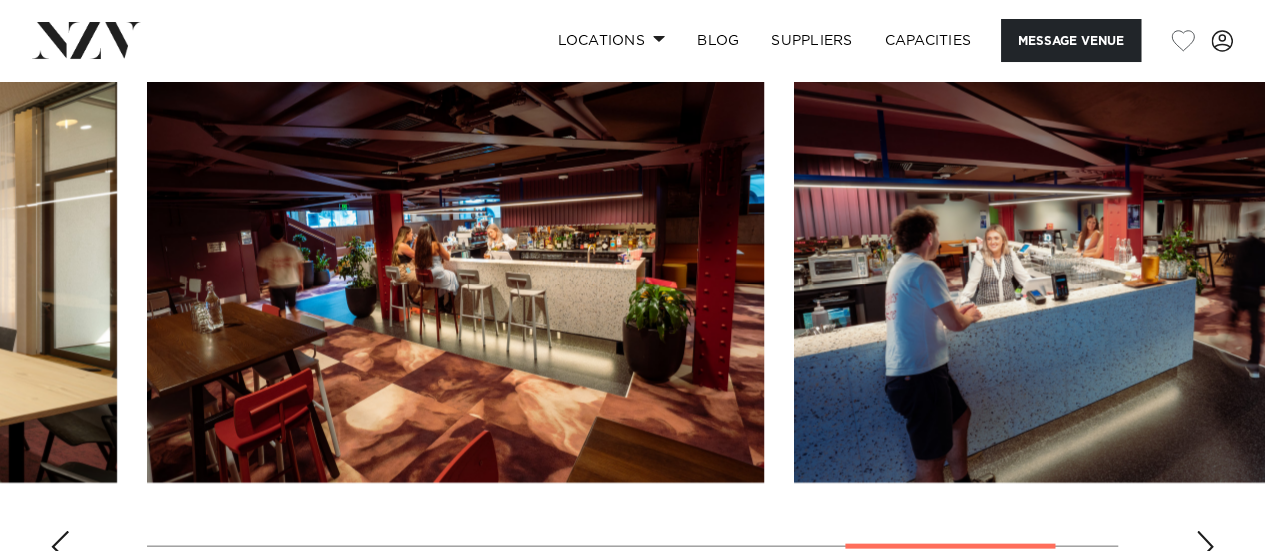 click at bounding box center (1205, 547) 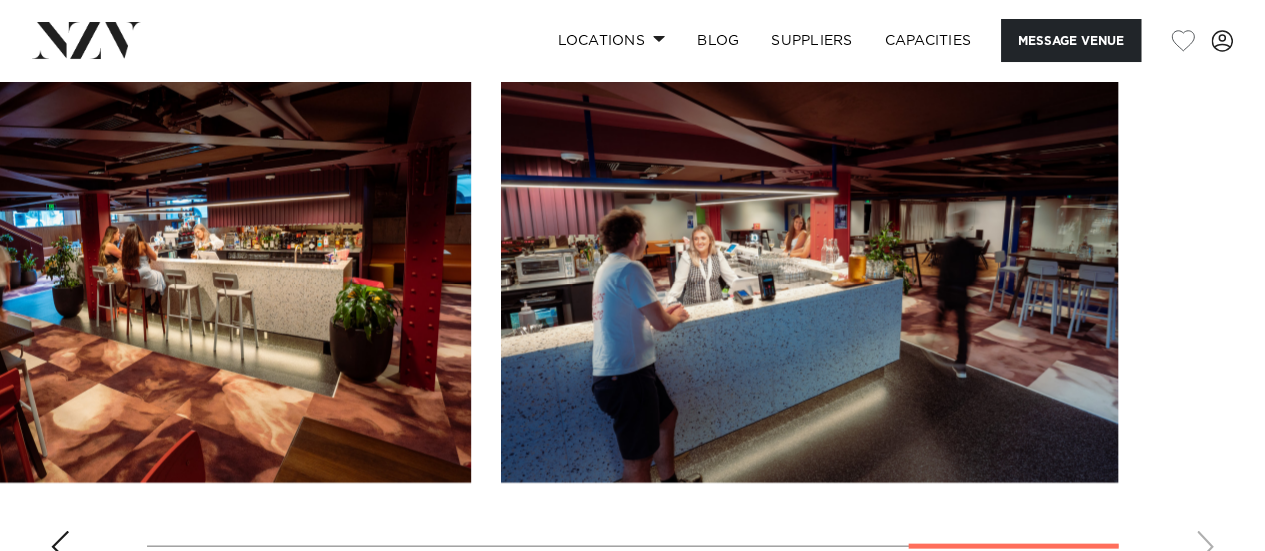 click at bounding box center (632, 304) 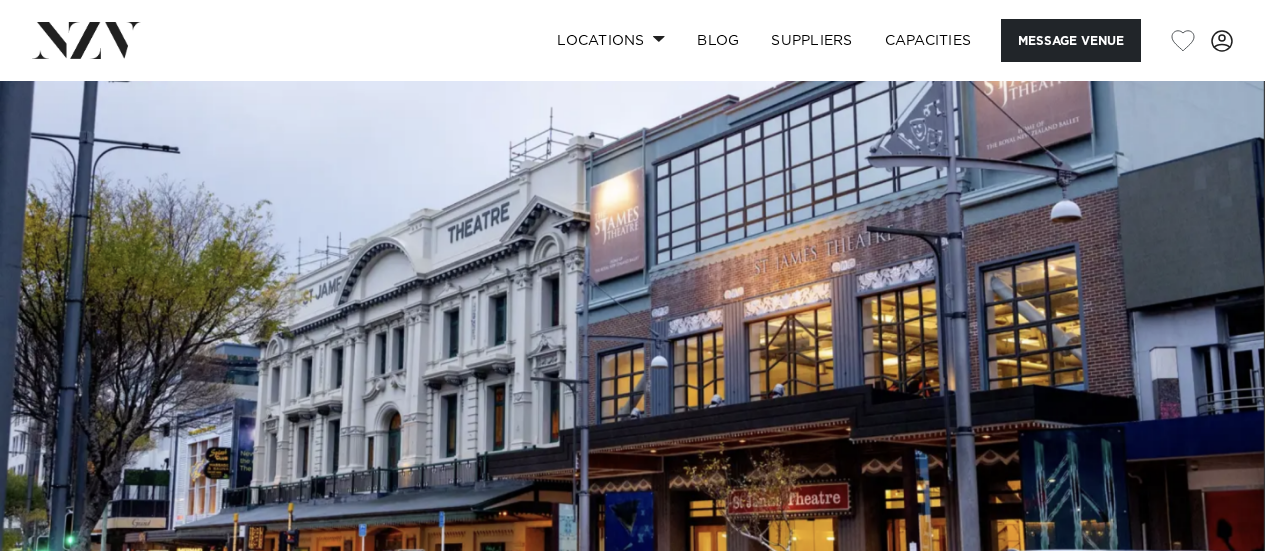 scroll, scrollTop: 0, scrollLeft: 0, axis: both 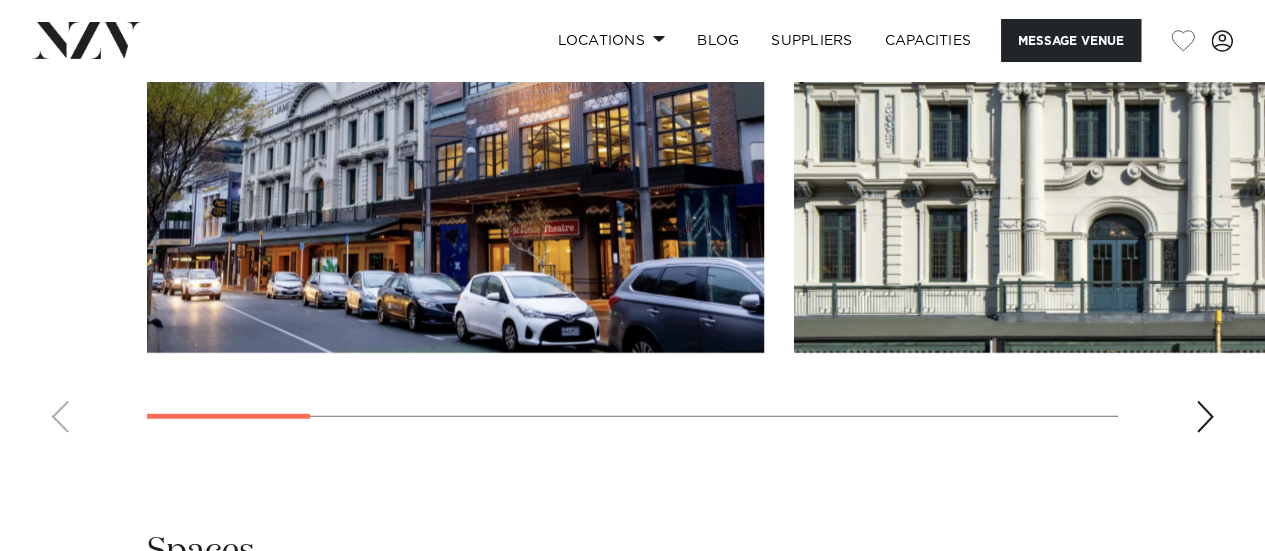 click at bounding box center [1205, 417] 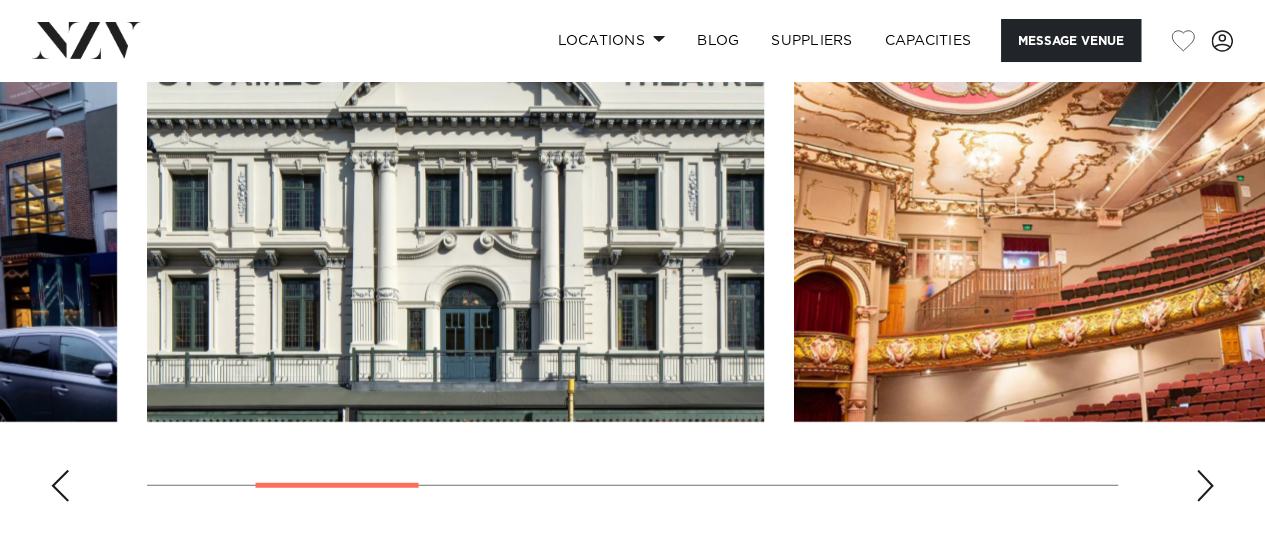 scroll, scrollTop: 2400, scrollLeft: 0, axis: vertical 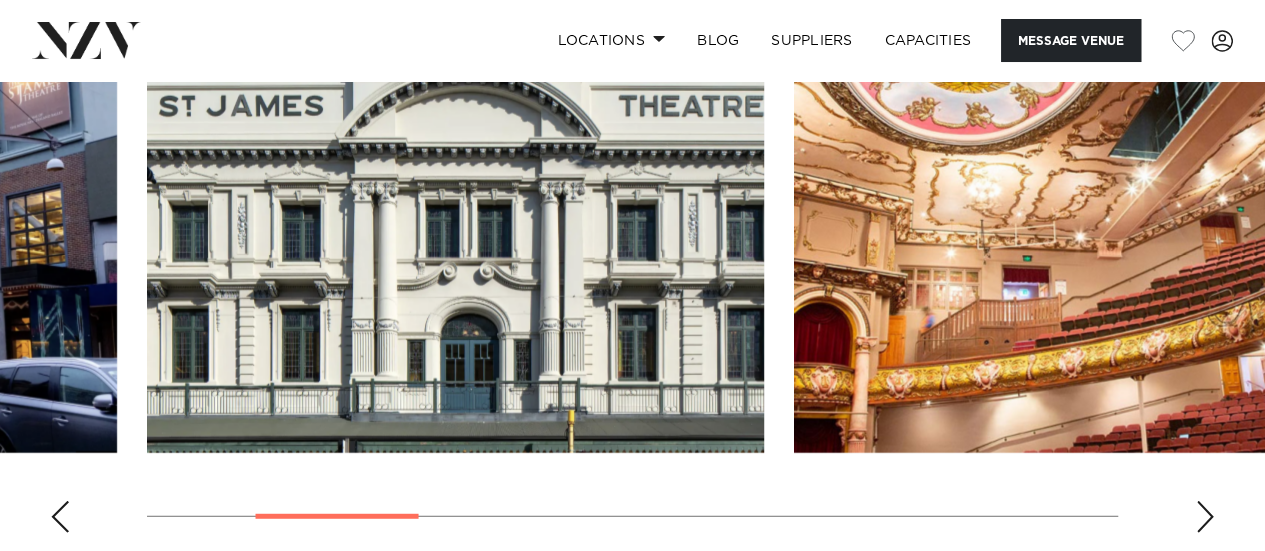 click at bounding box center [1205, 517] 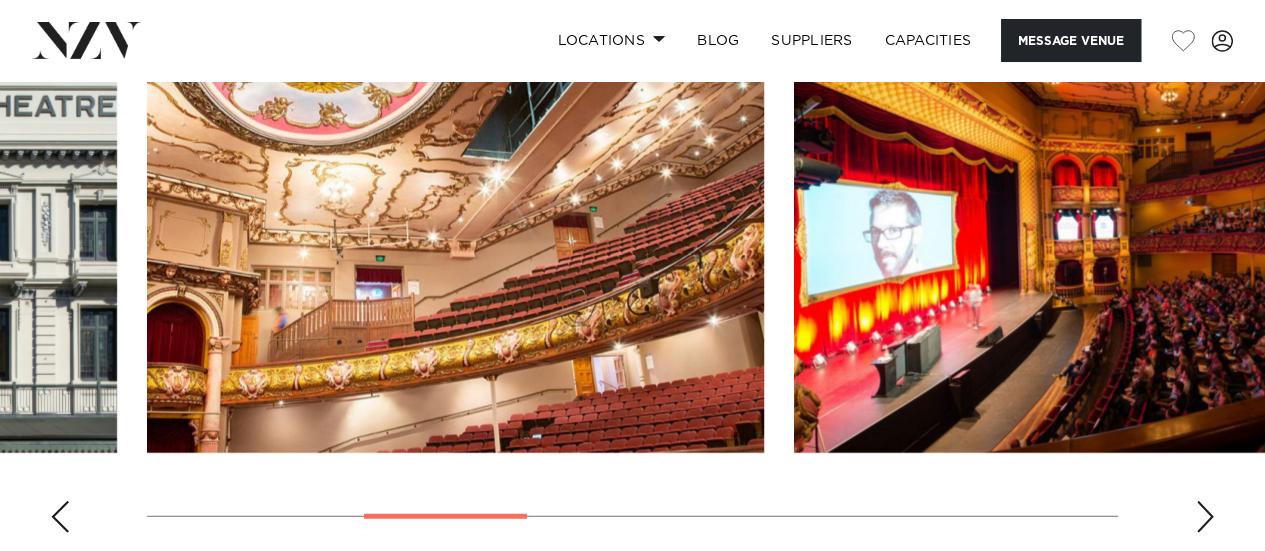 click at bounding box center (1205, 517) 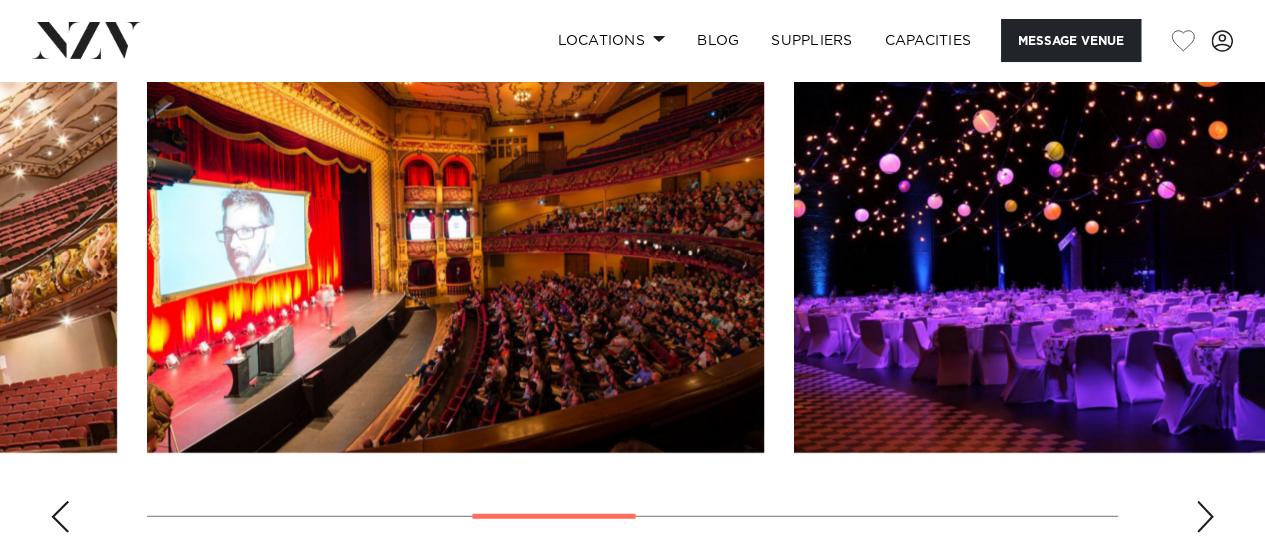 click at bounding box center [1205, 517] 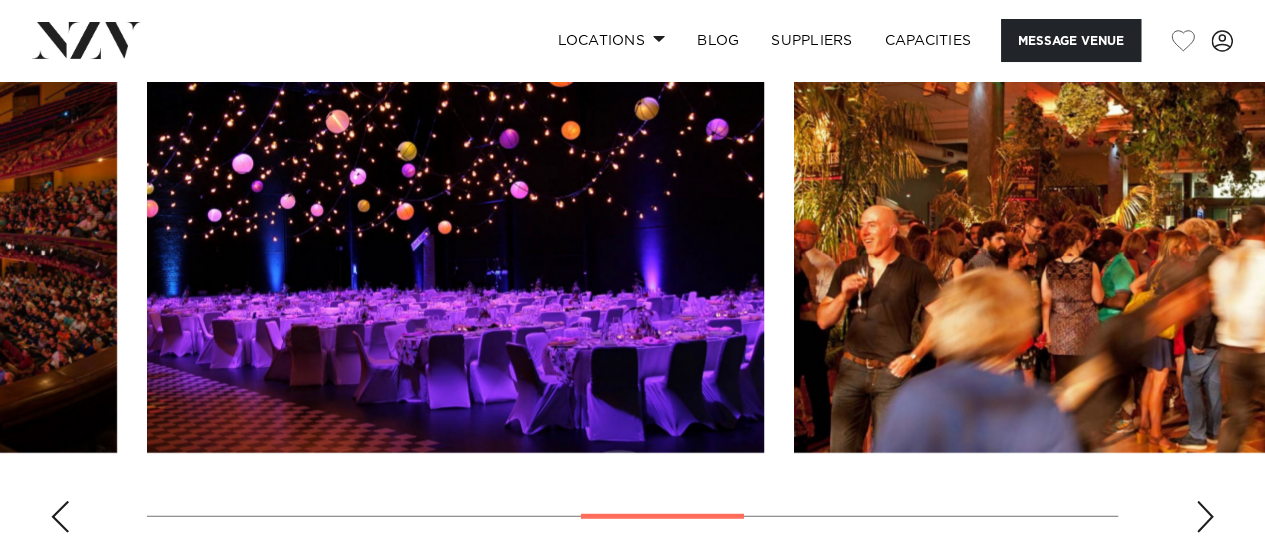click at bounding box center [1205, 517] 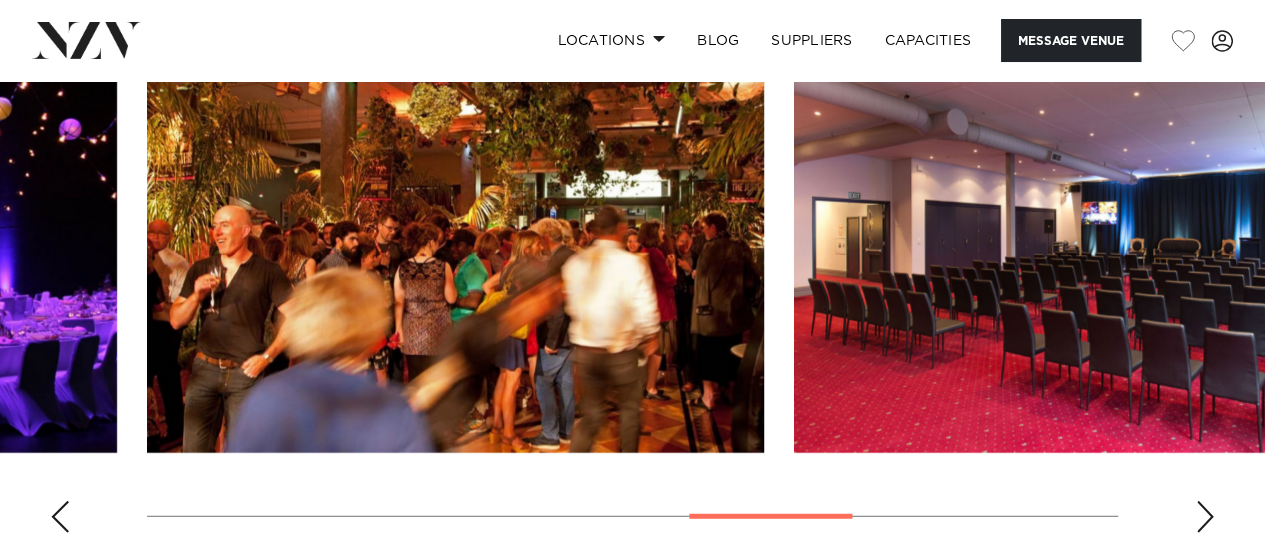 click at bounding box center (1205, 517) 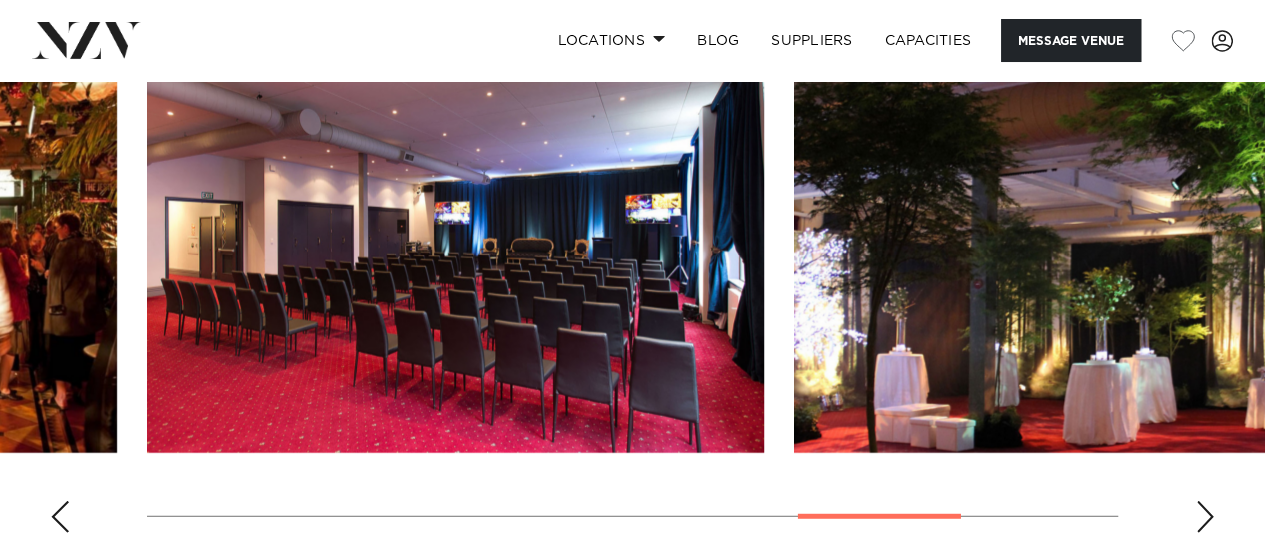 click at bounding box center [1205, 517] 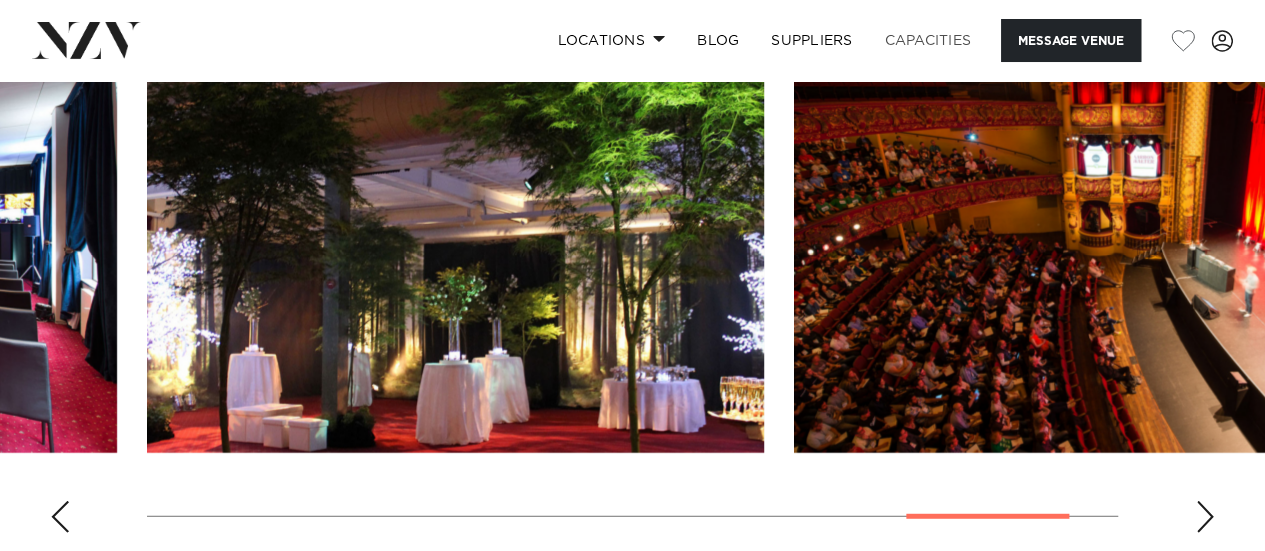 click on "Capacities" at bounding box center [928, 40] 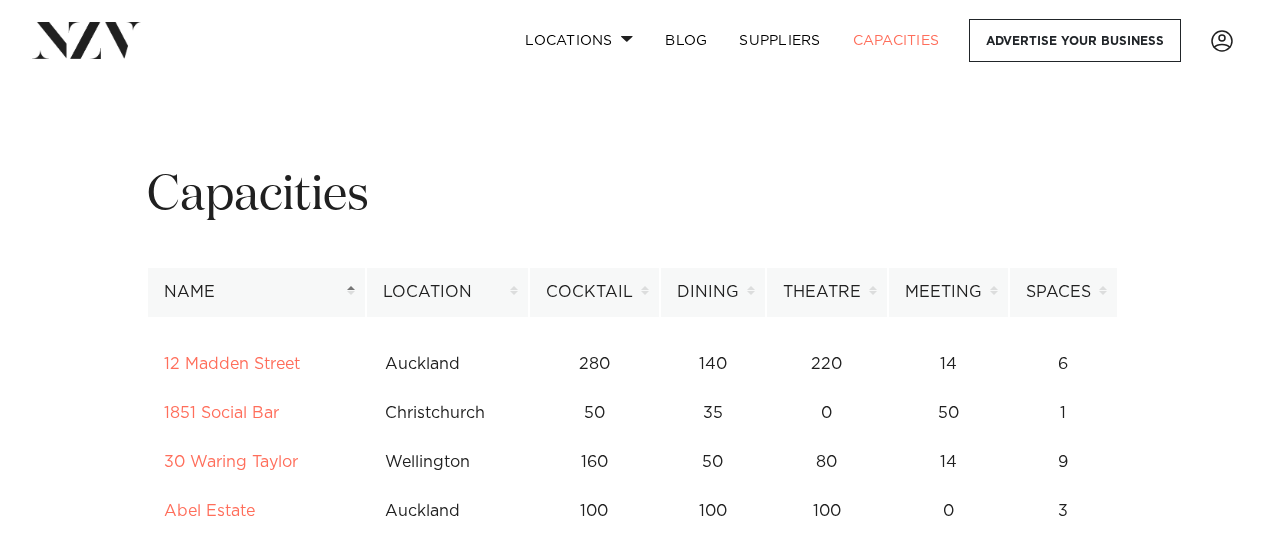 scroll, scrollTop: 0, scrollLeft: 0, axis: both 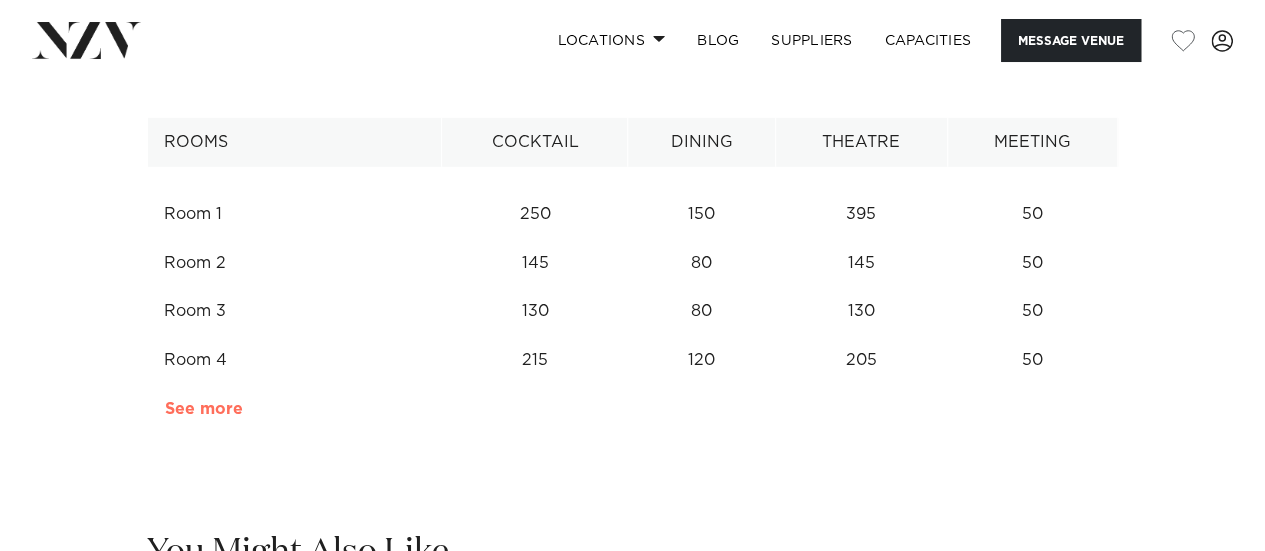 click on "See more" at bounding box center [243, 409] 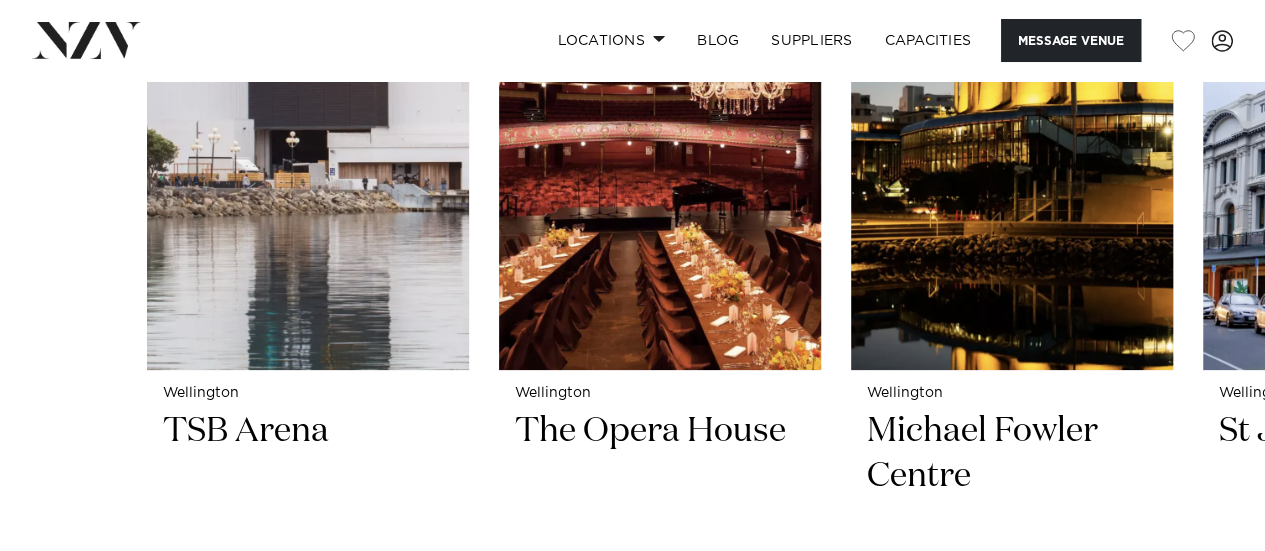 scroll, scrollTop: 3700, scrollLeft: 0, axis: vertical 